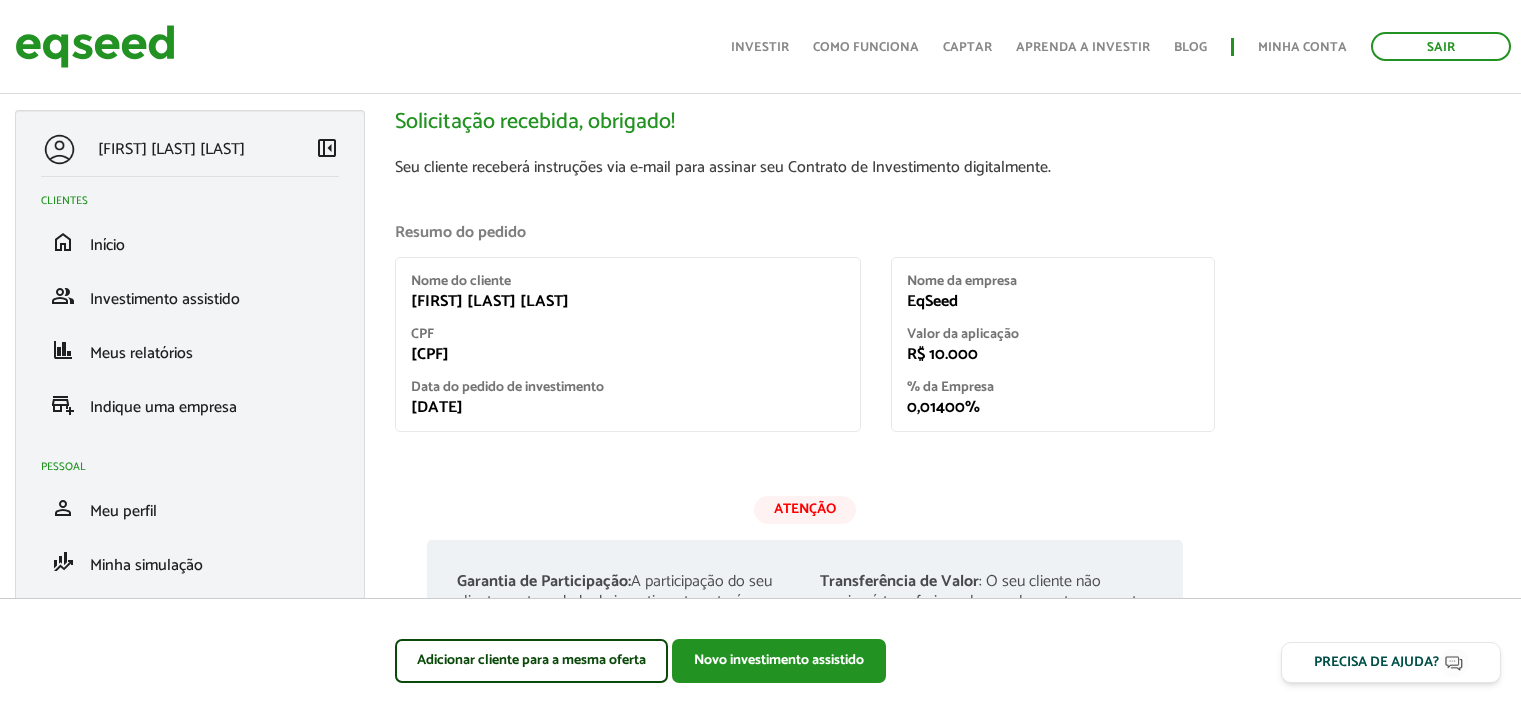 scroll, scrollTop: 166, scrollLeft: 0, axis: vertical 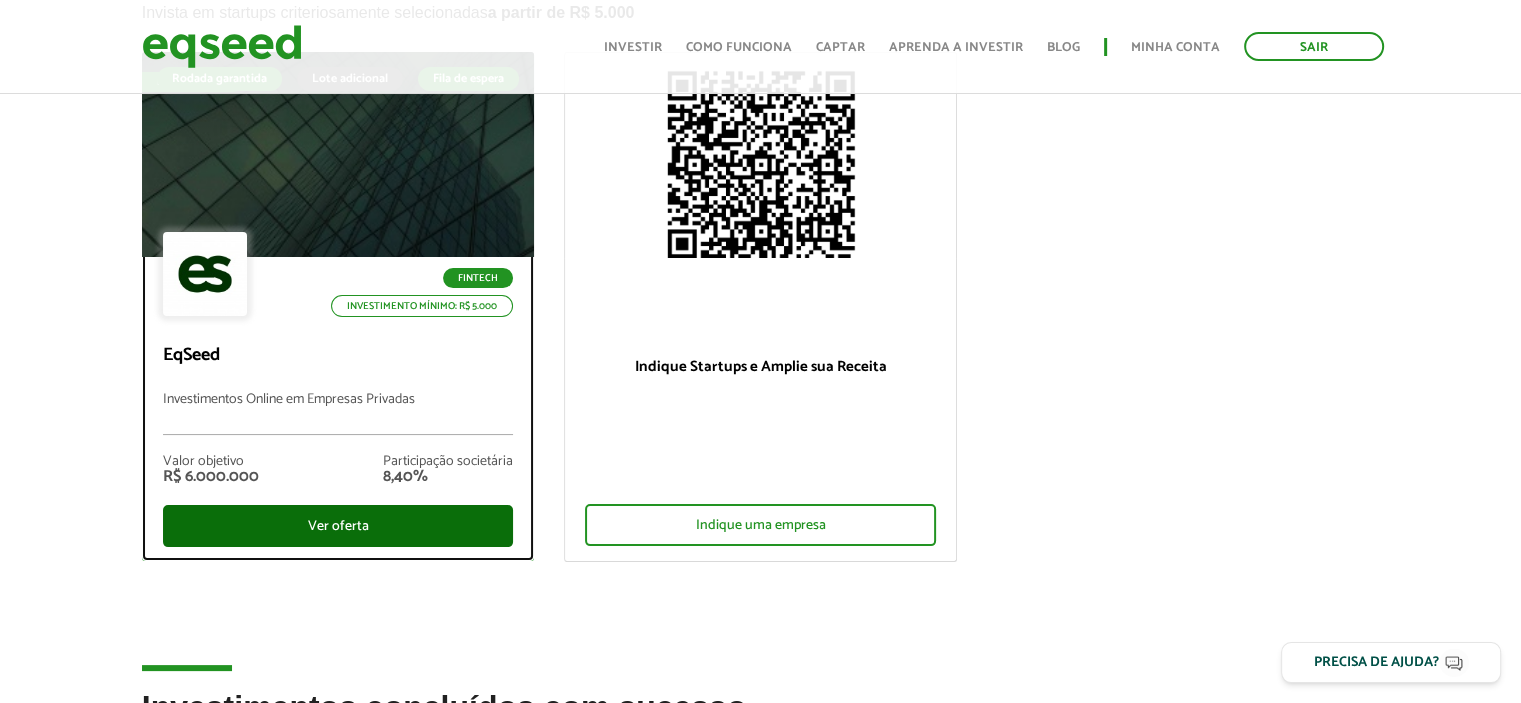 click on "Ver oferta" at bounding box center [338, 526] 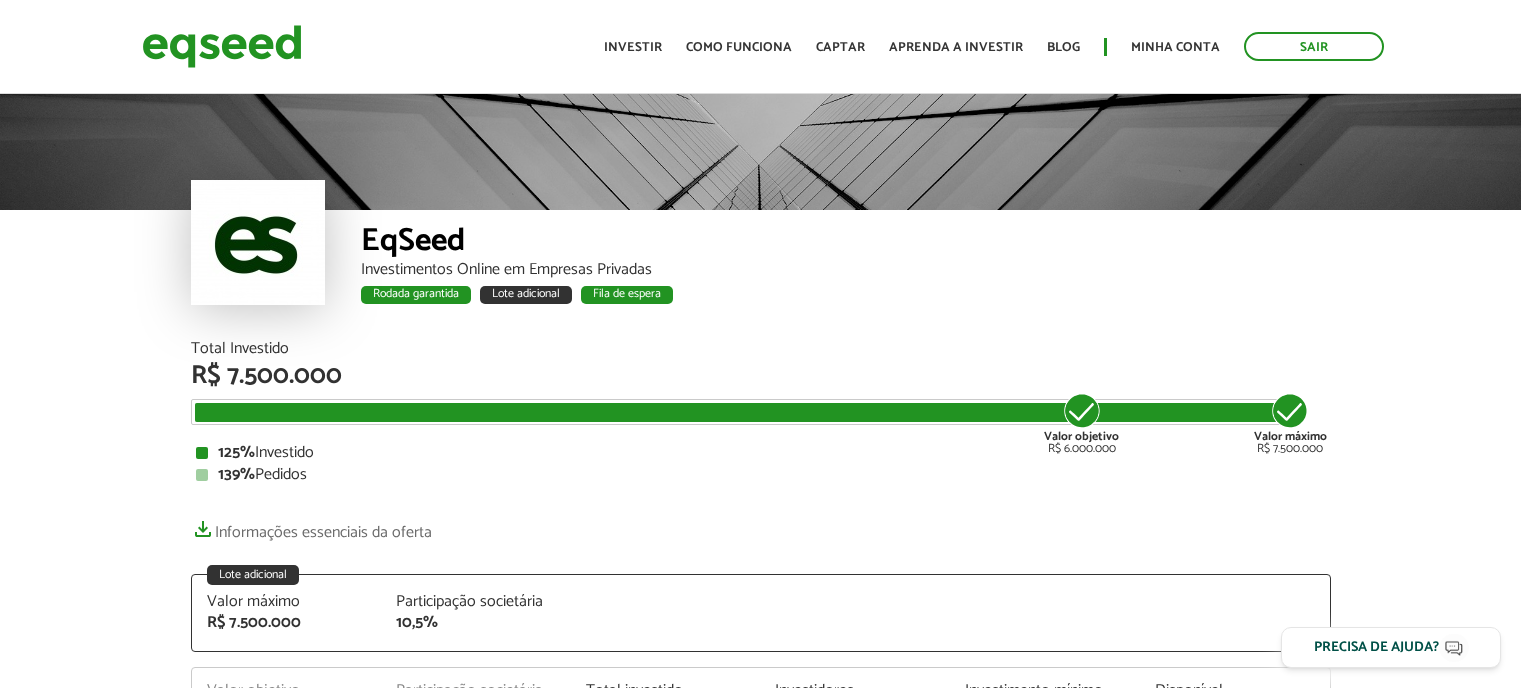 scroll, scrollTop: 0, scrollLeft: 0, axis: both 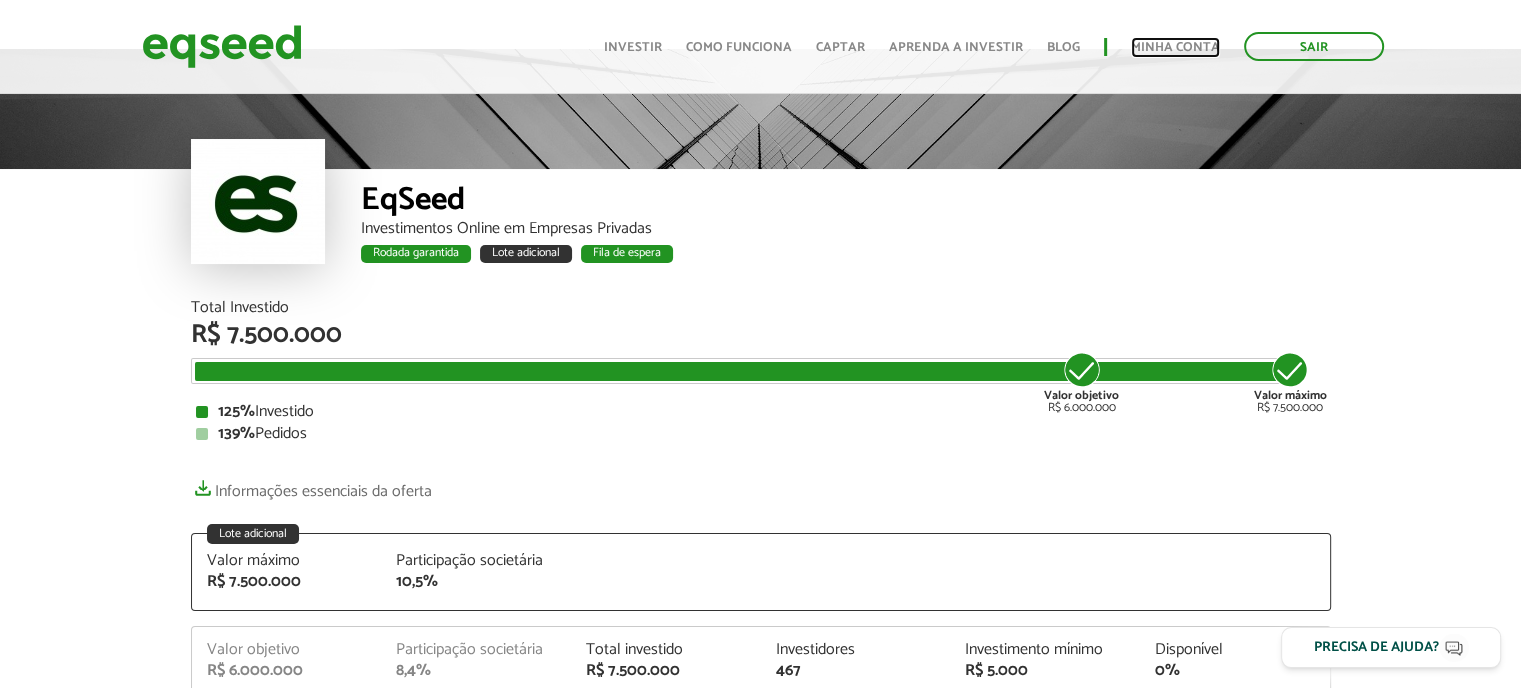 click on "Minha conta" at bounding box center (1175, 47) 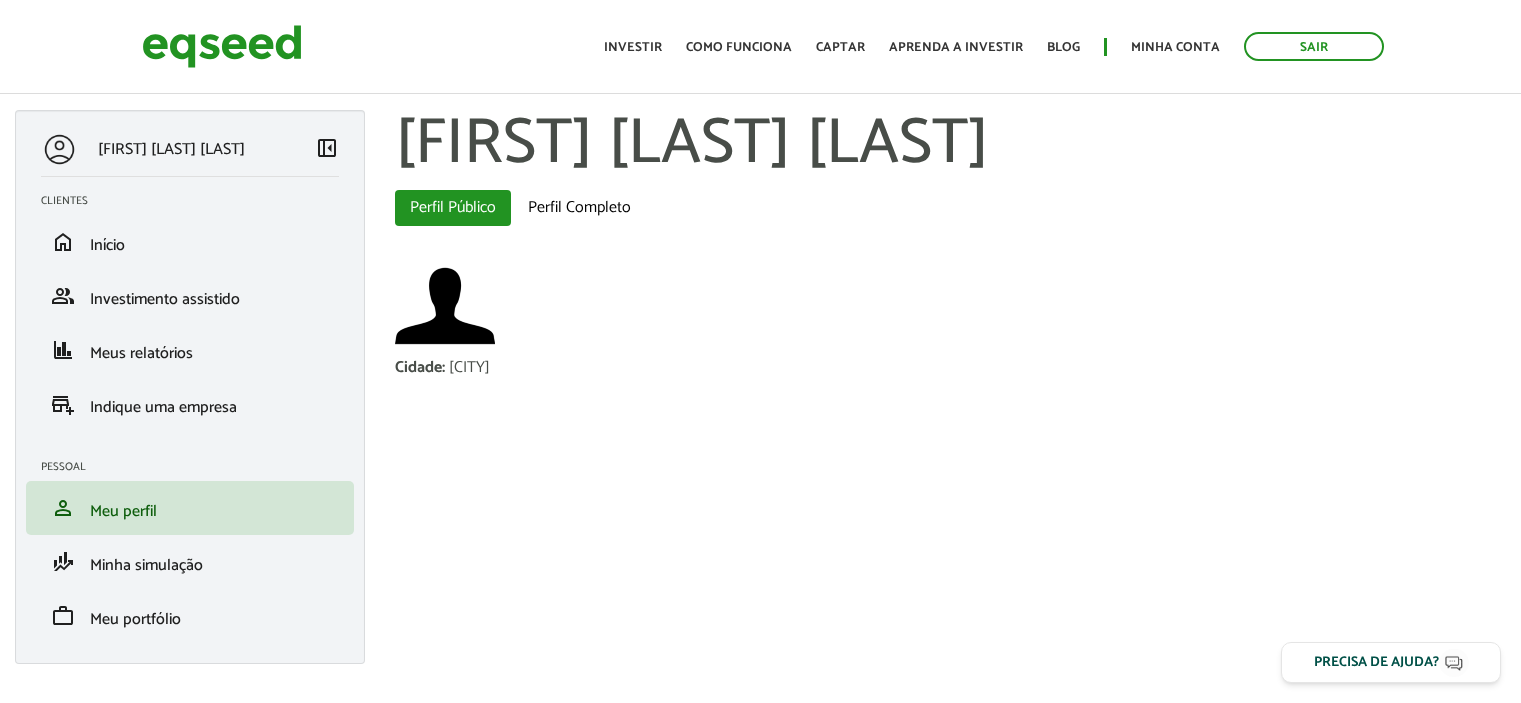 scroll, scrollTop: 0, scrollLeft: 0, axis: both 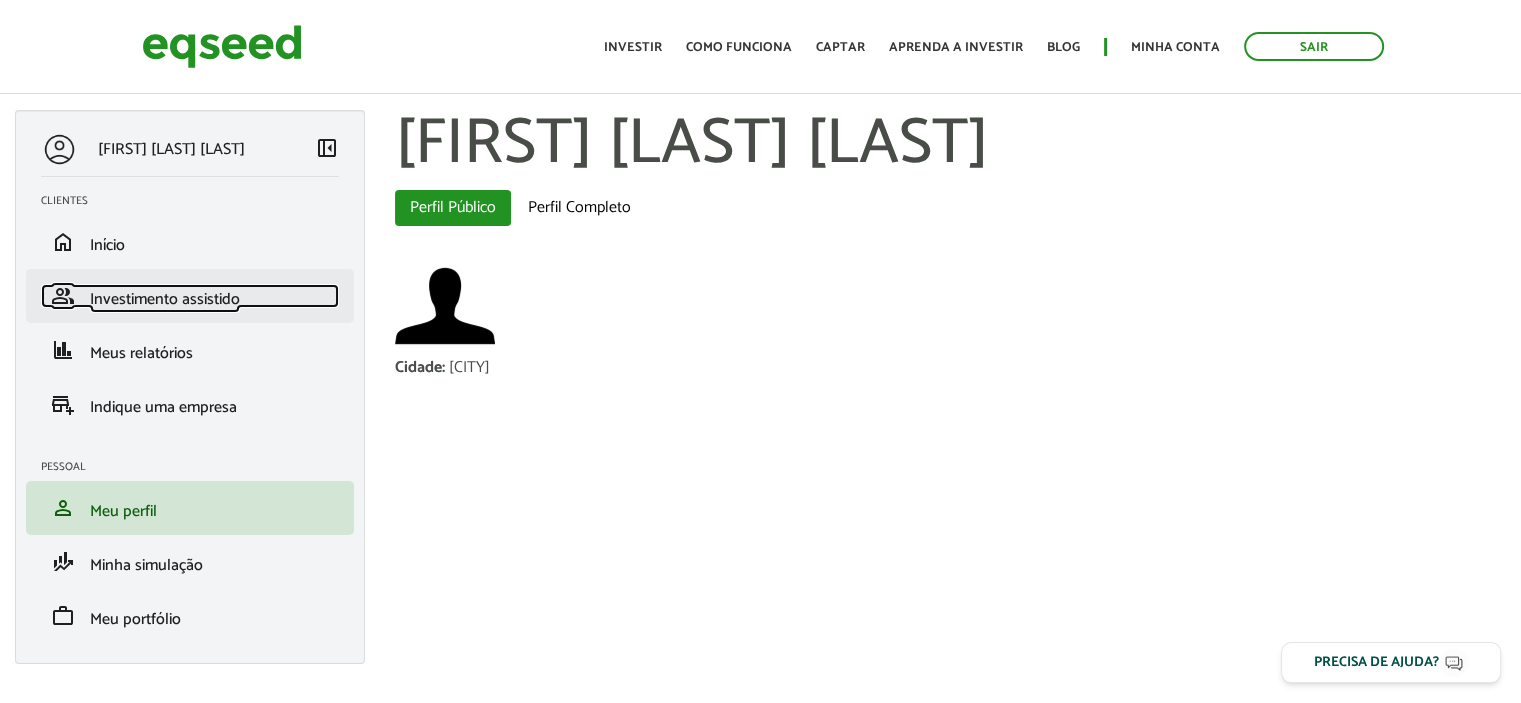 click on "Investimento assistido" at bounding box center (165, 299) 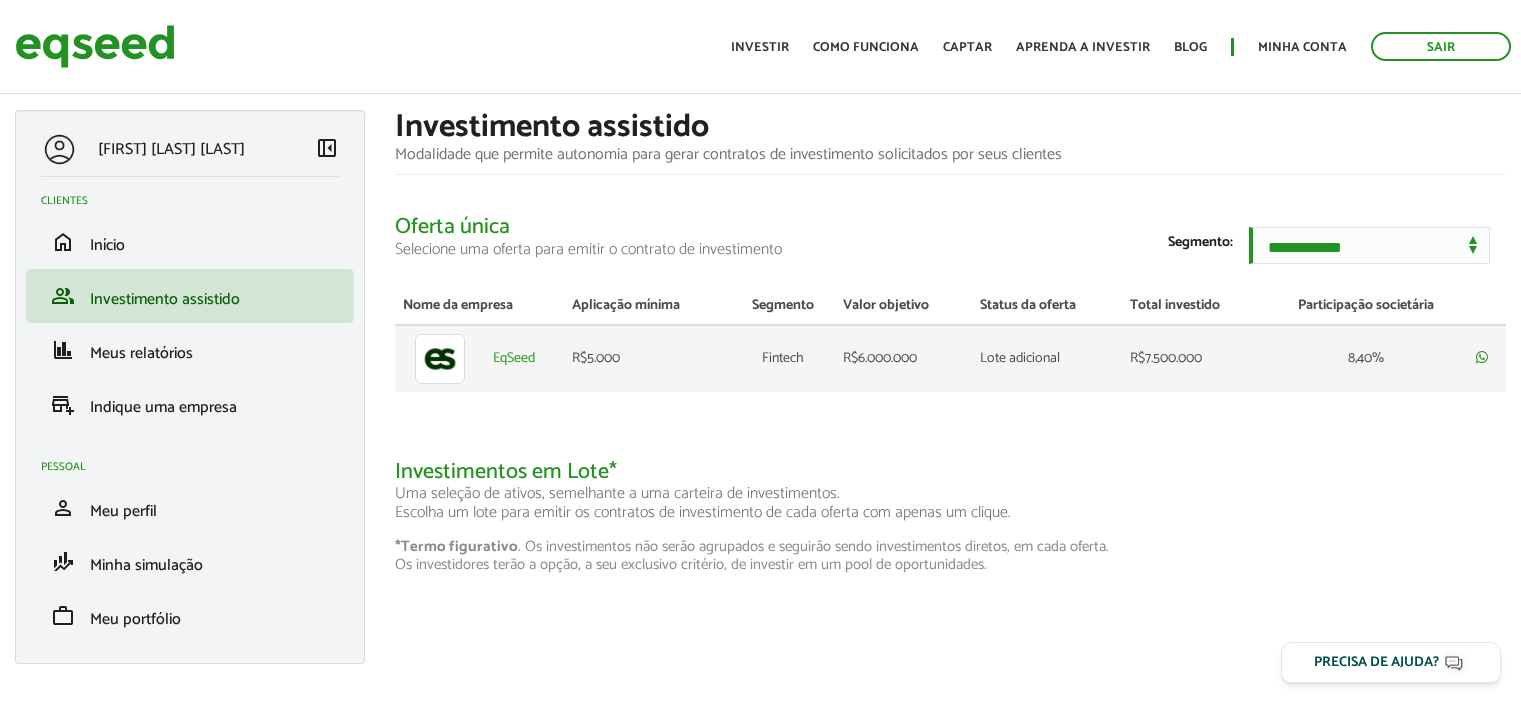 scroll, scrollTop: 0, scrollLeft: 0, axis: both 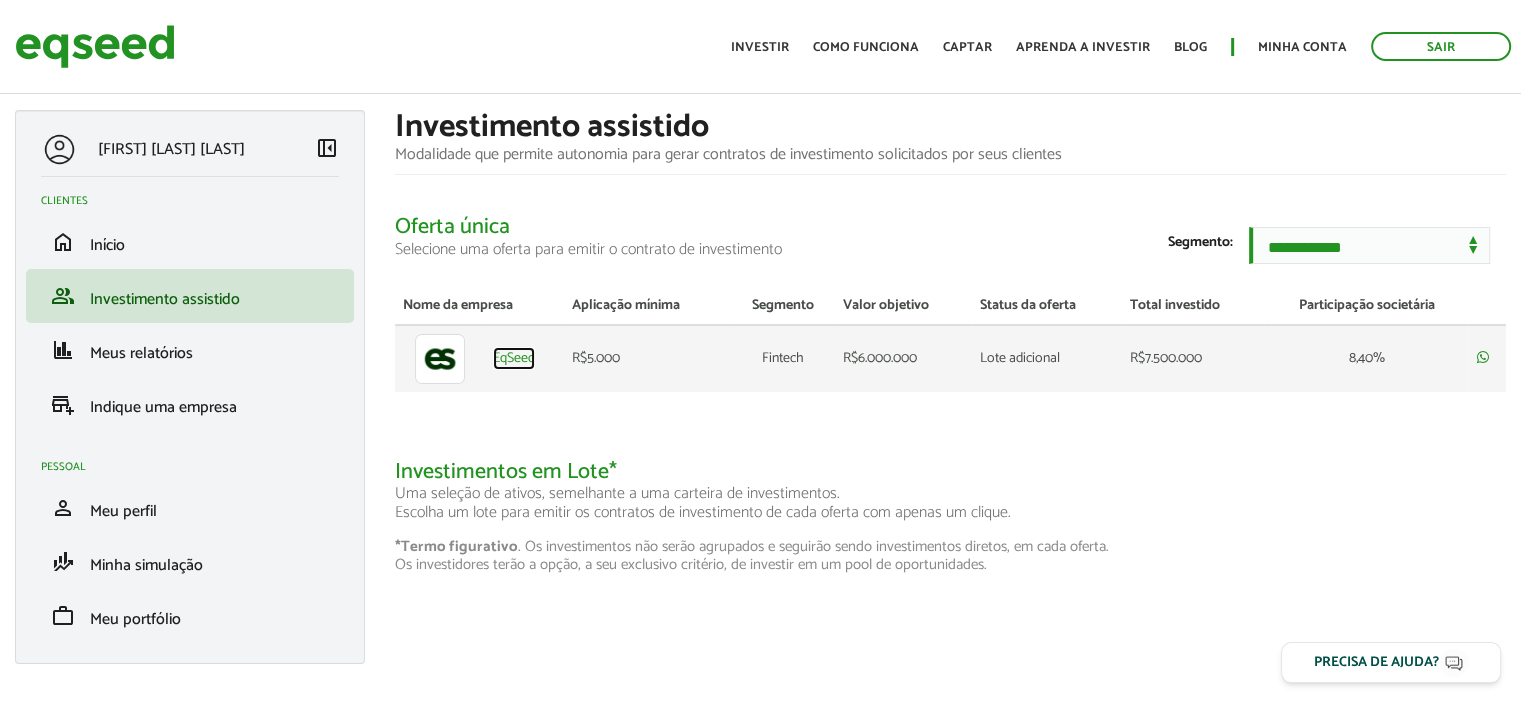 click on "EqSeed" at bounding box center (514, 359) 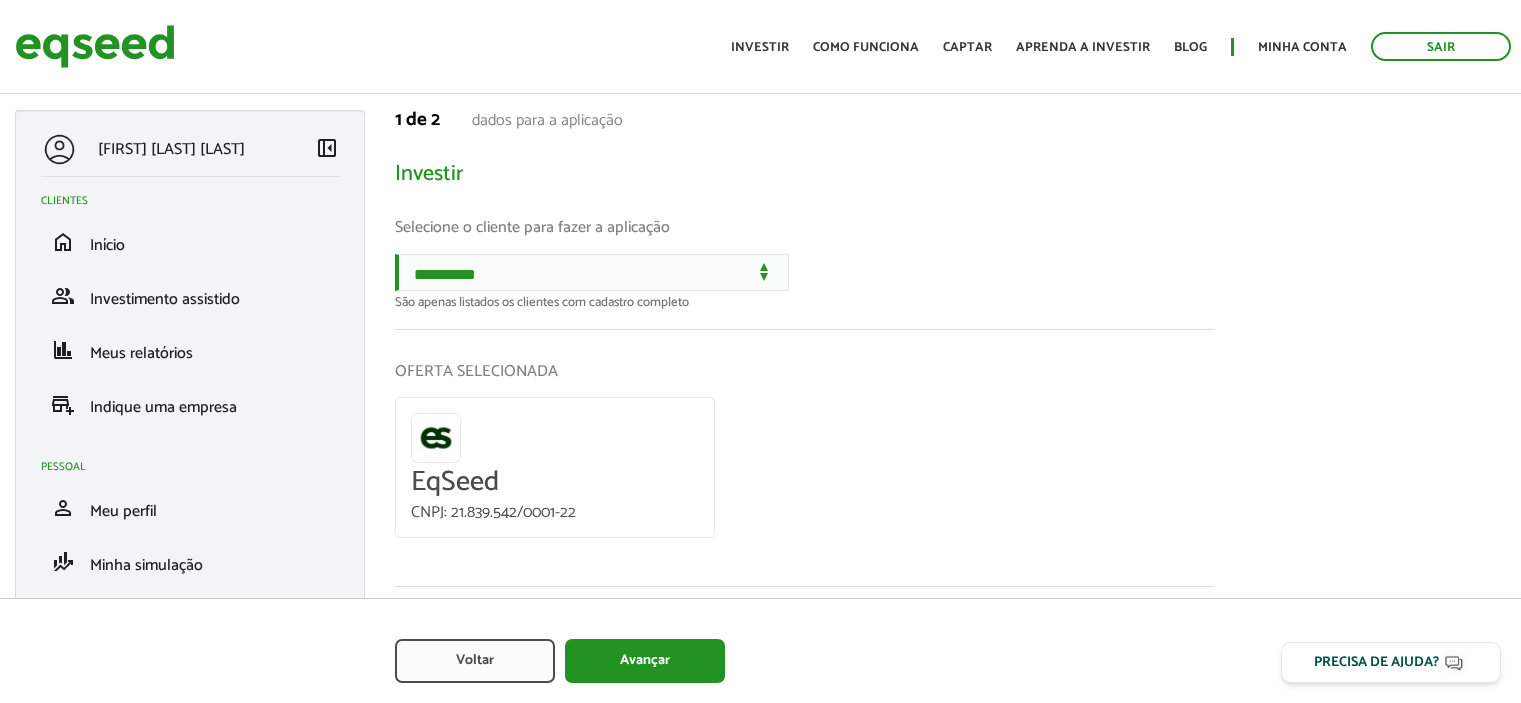 scroll, scrollTop: 0, scrollLeft: 0, axis: both 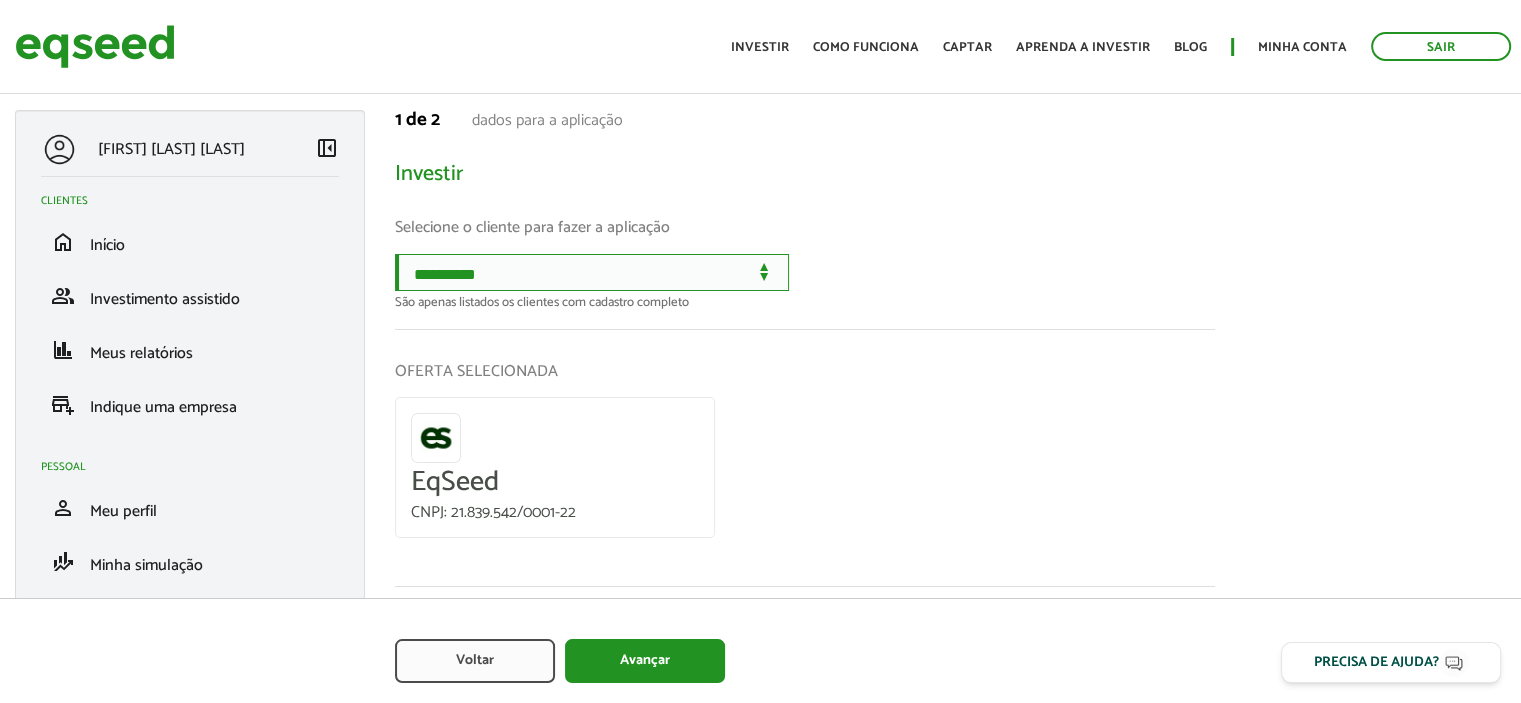 click on "**********" at bounding box center [592, 272] 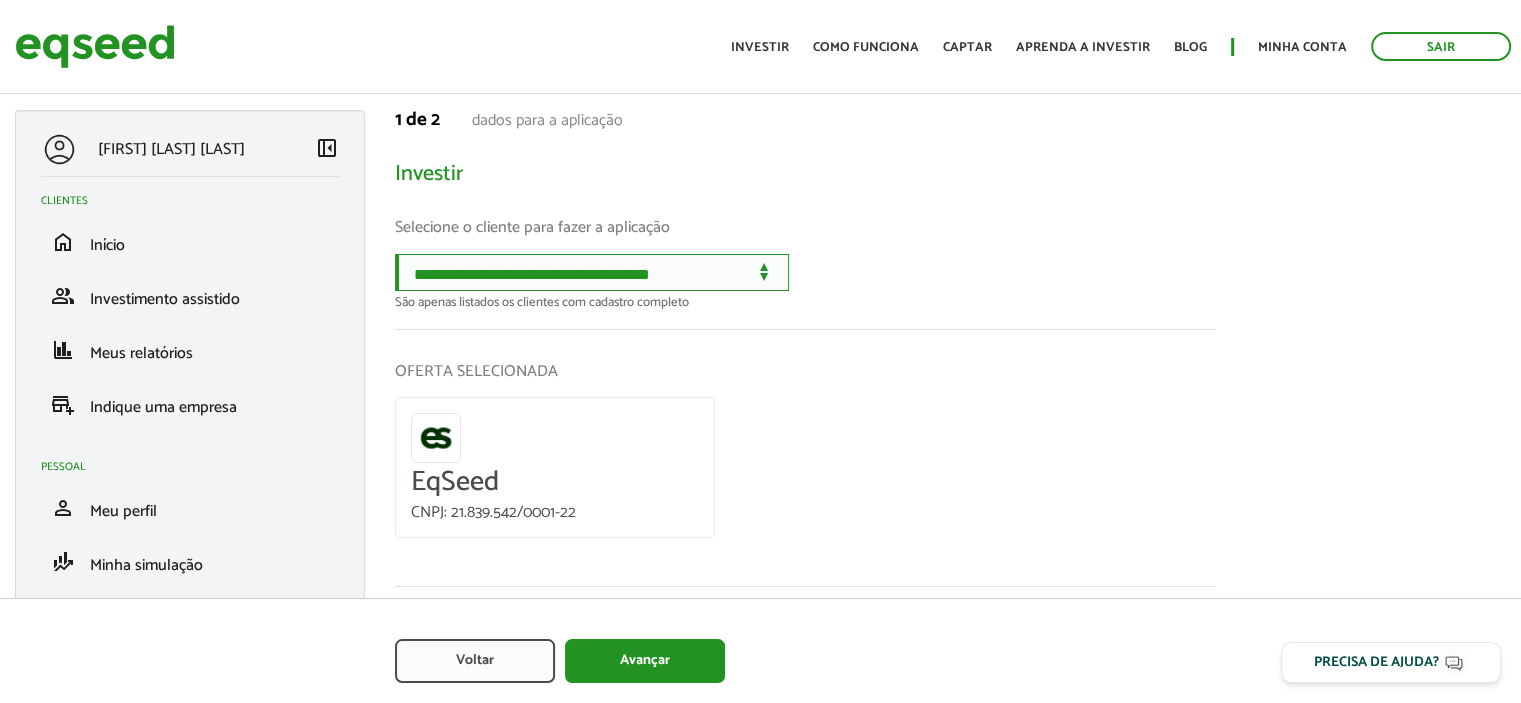 click on "**********" at bounding box center [592, 272] 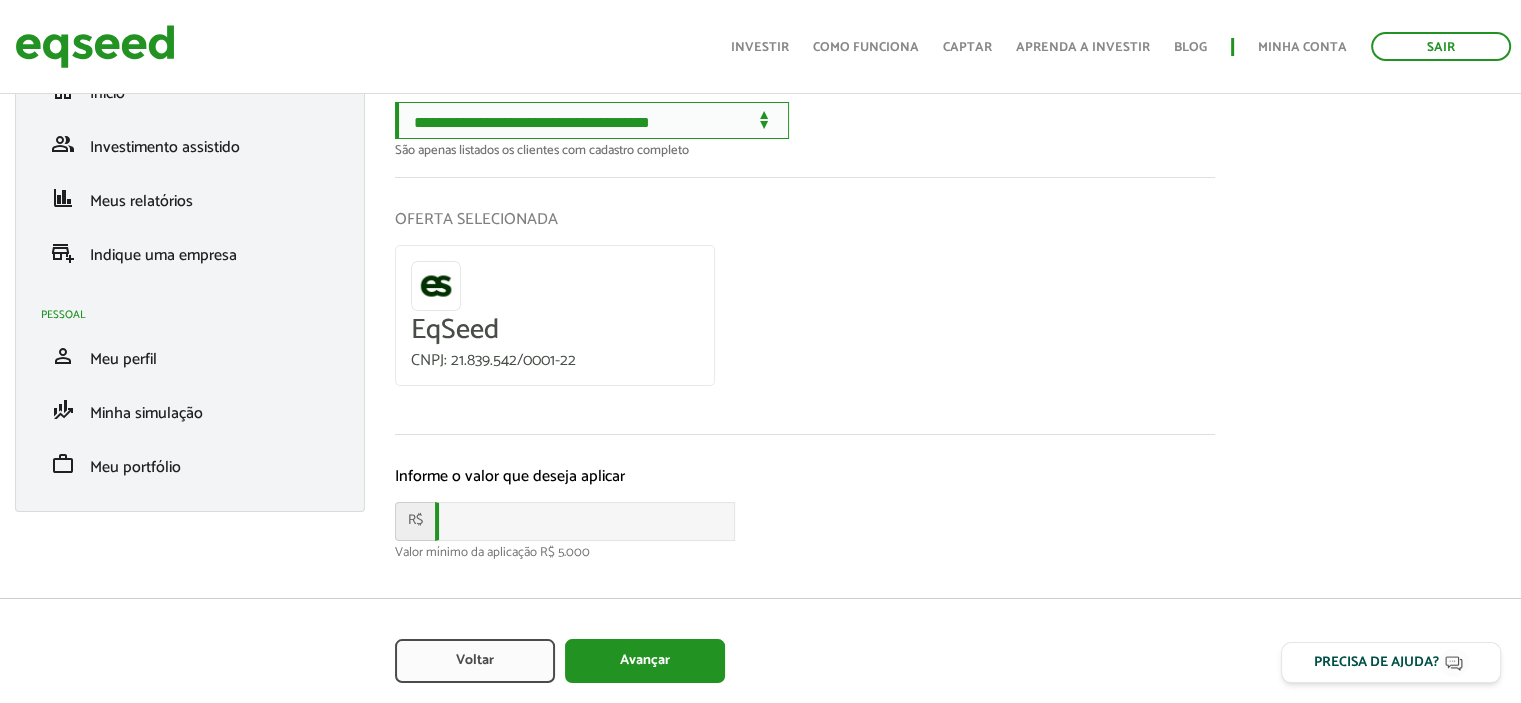 scroll, scrollTop: 152, scrollLeft: 0, axis: vertical 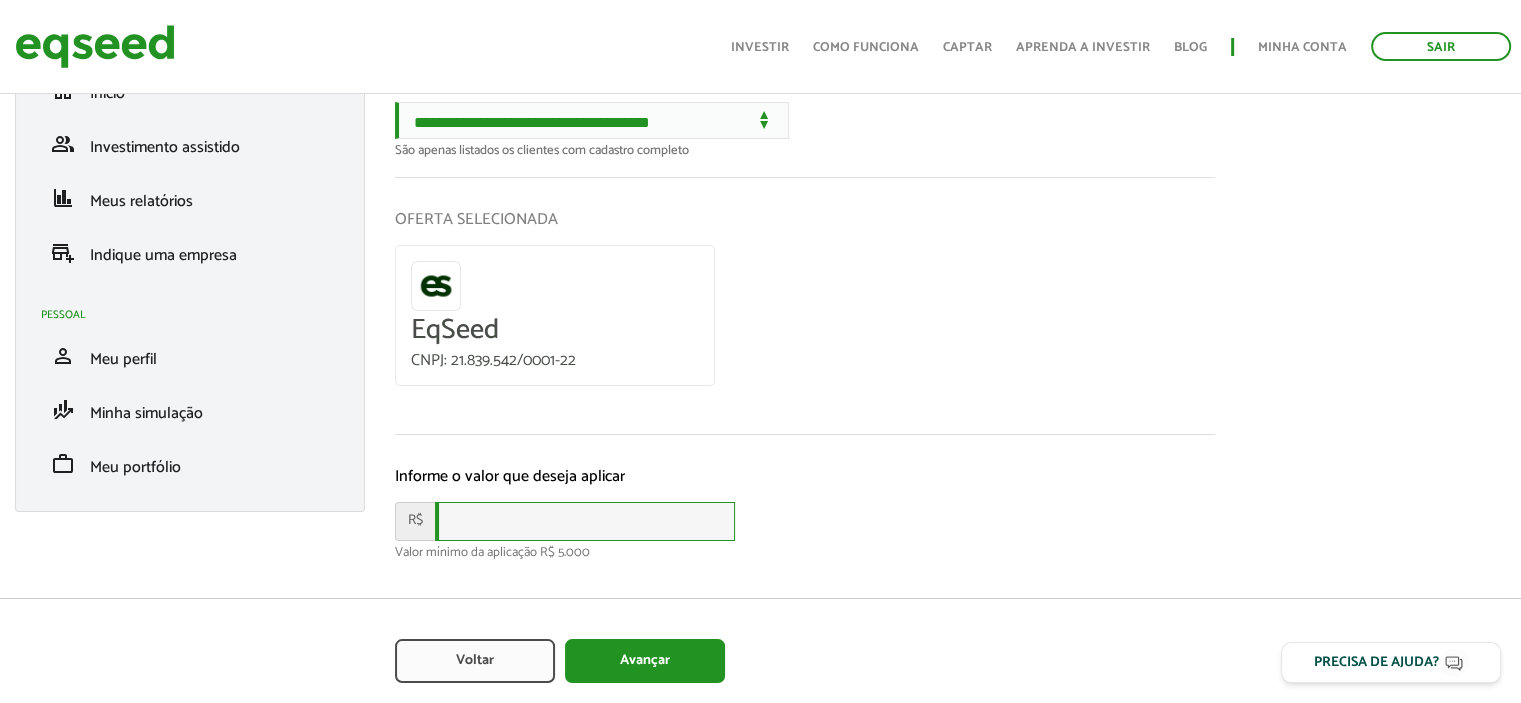 click at bounding box center (585, 521) 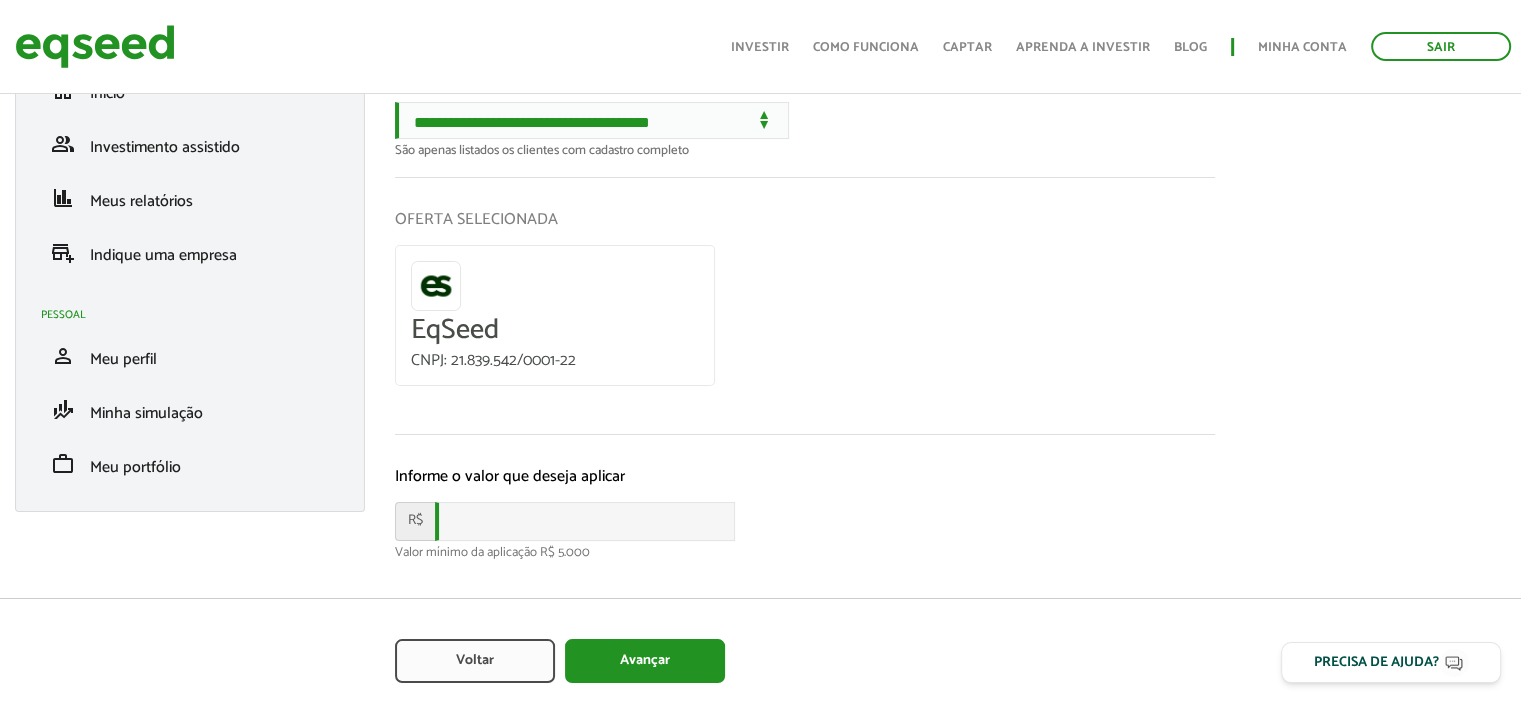 click on "OFERTA SELECIONADA EqSeed  CNPJ: 21.839.542/0001-22" at bounding box center [805, 306] 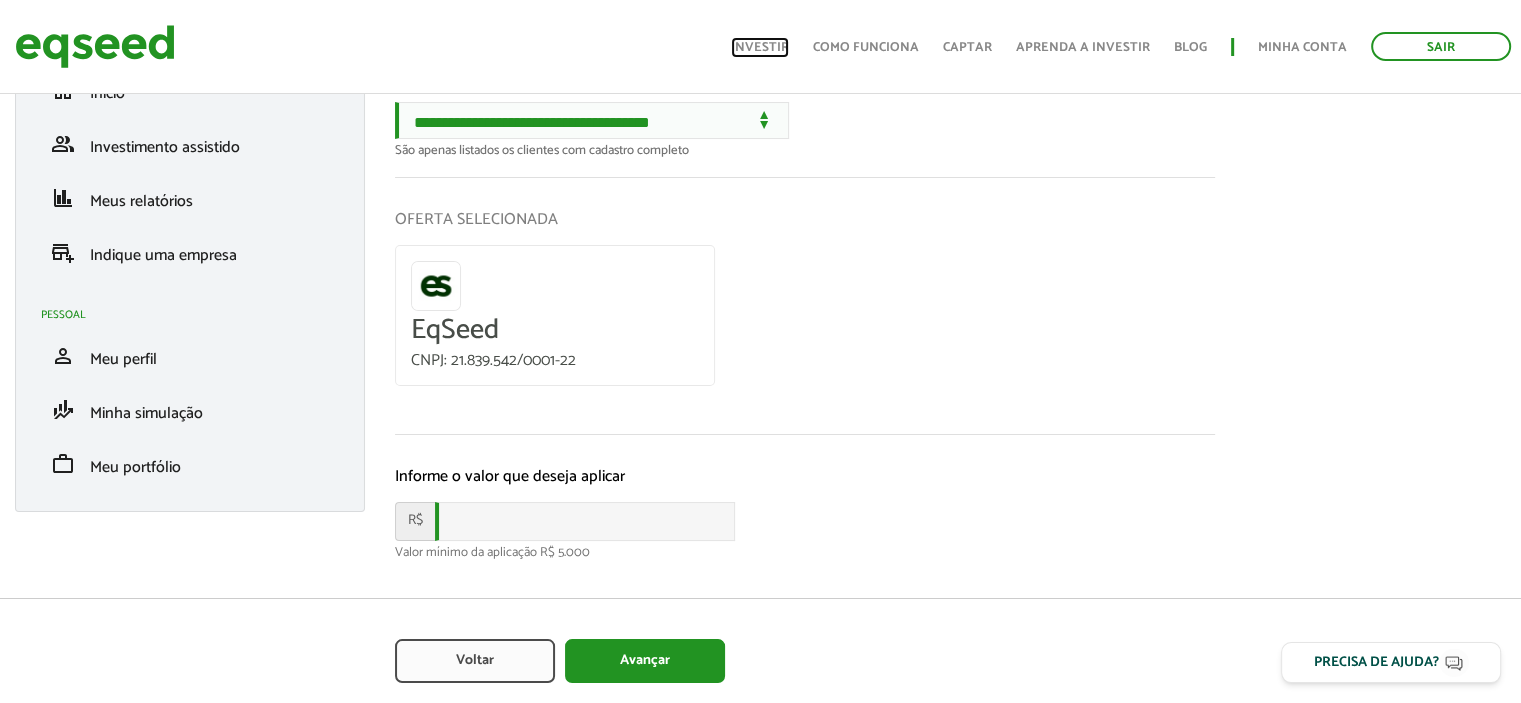 click on "Investir" at bounding box center [760, 47] 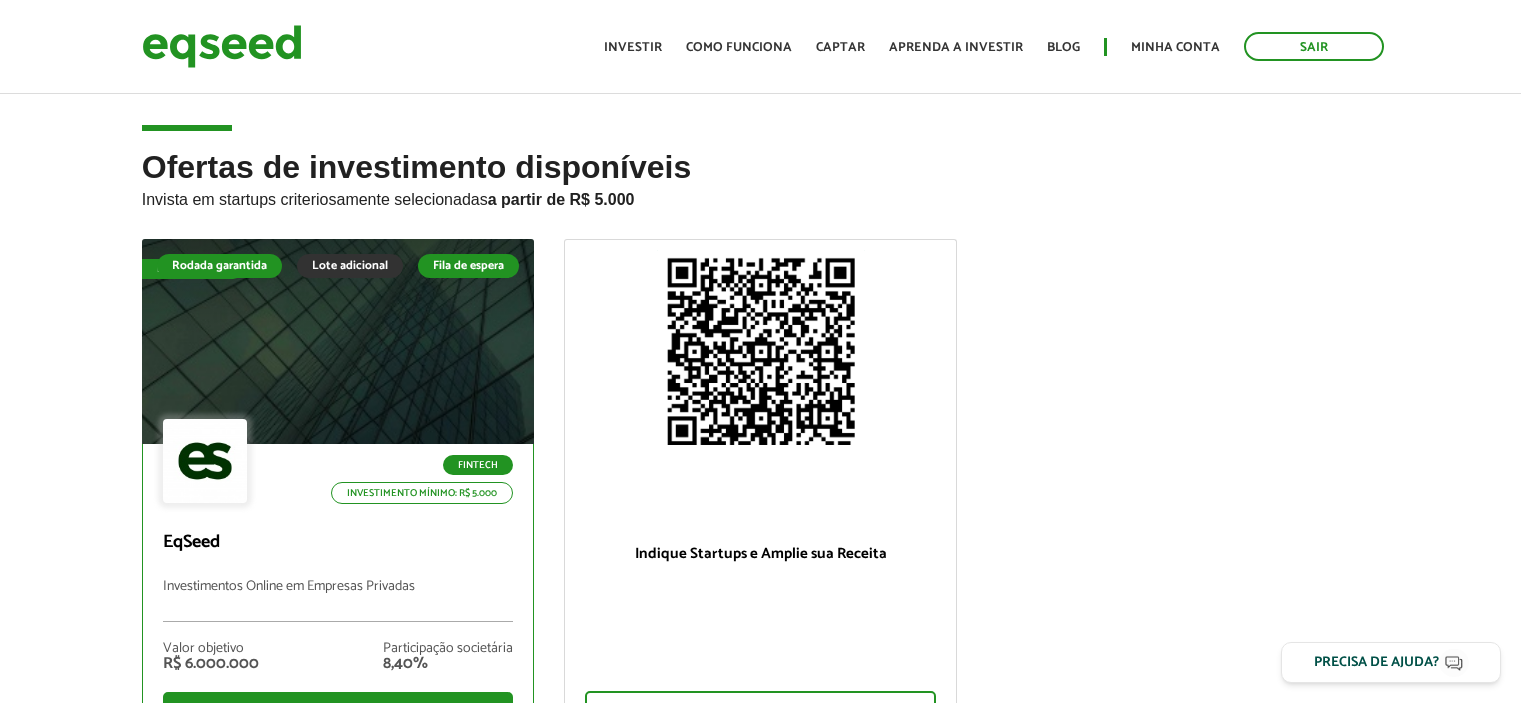 scroll, scrollTop: 0, scrollLeft: 0, axis: both 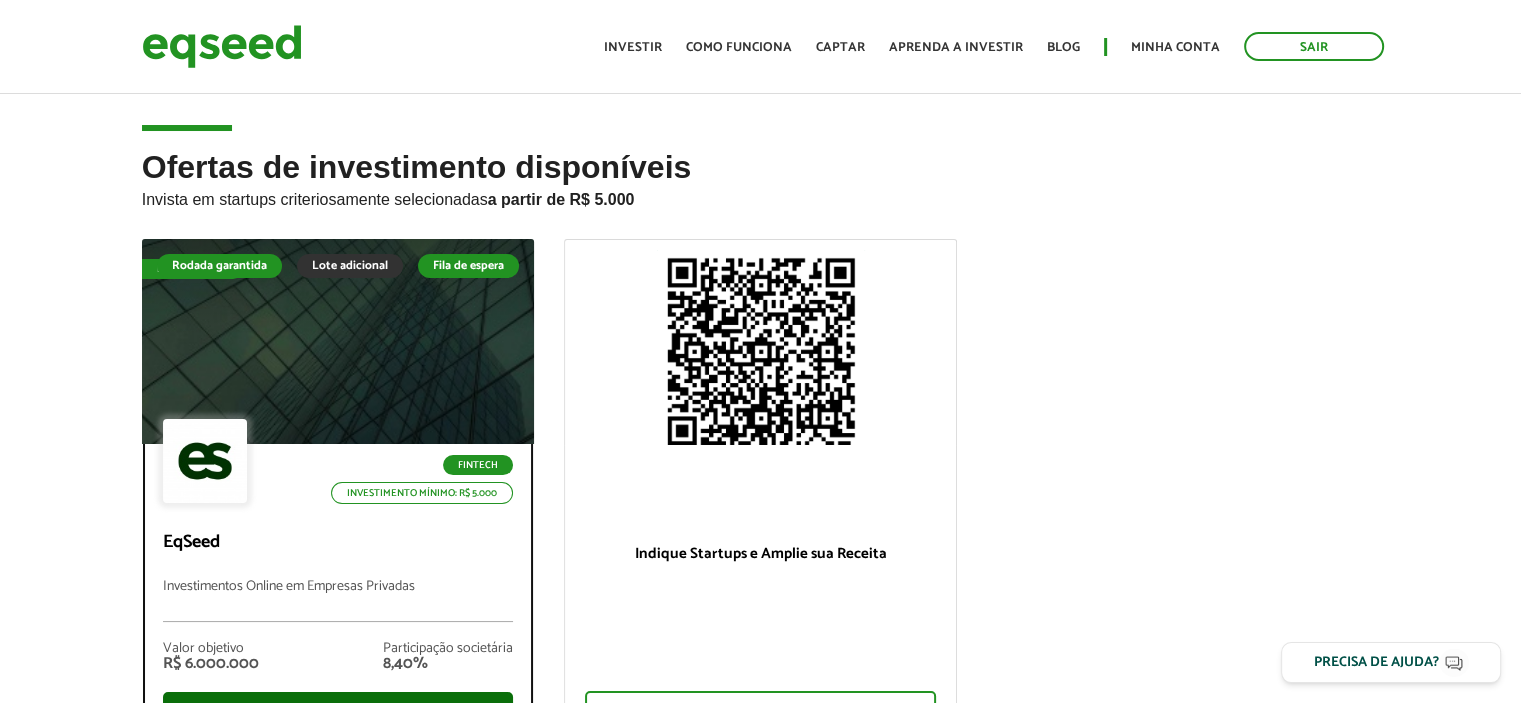 click on "Ver oferta" at bounding box center [338, 713] 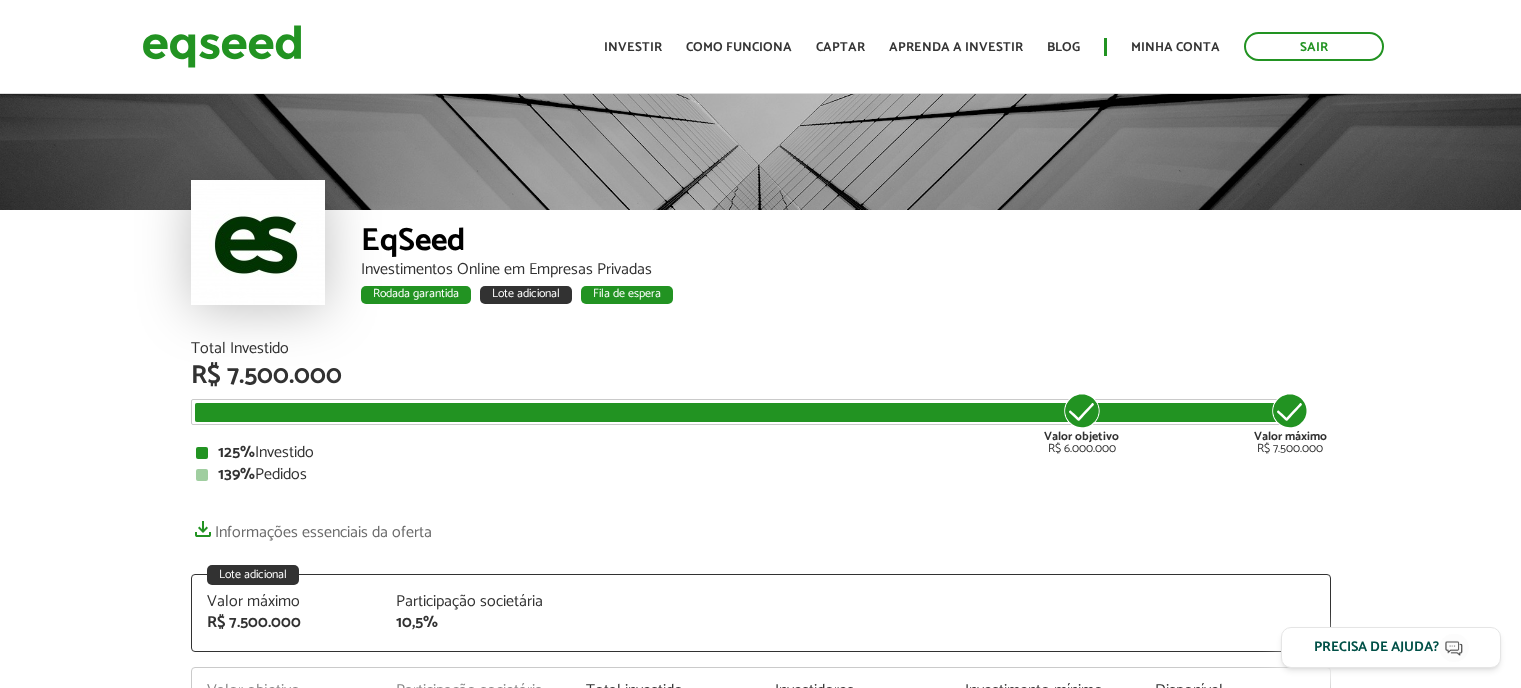 scroll, scrollTop: 0, scrollLeft: 0, axis: both 